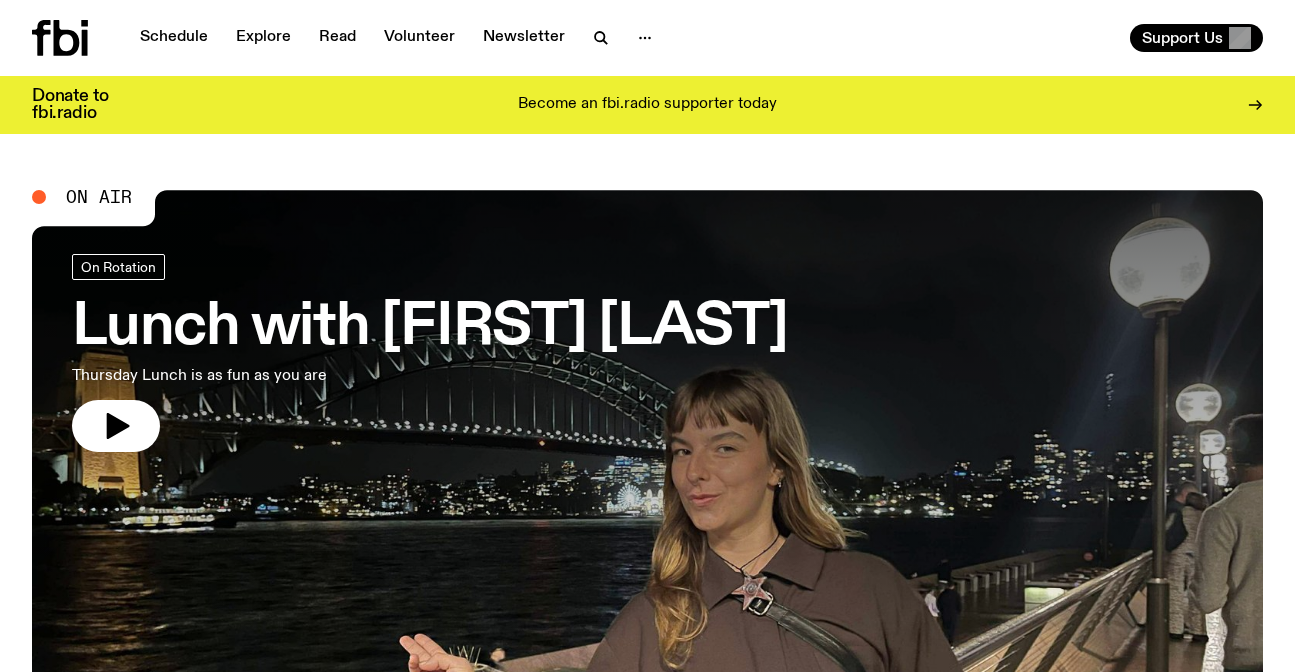 scroll, scrollTop: 0, scrollLeft: 0, axis: both 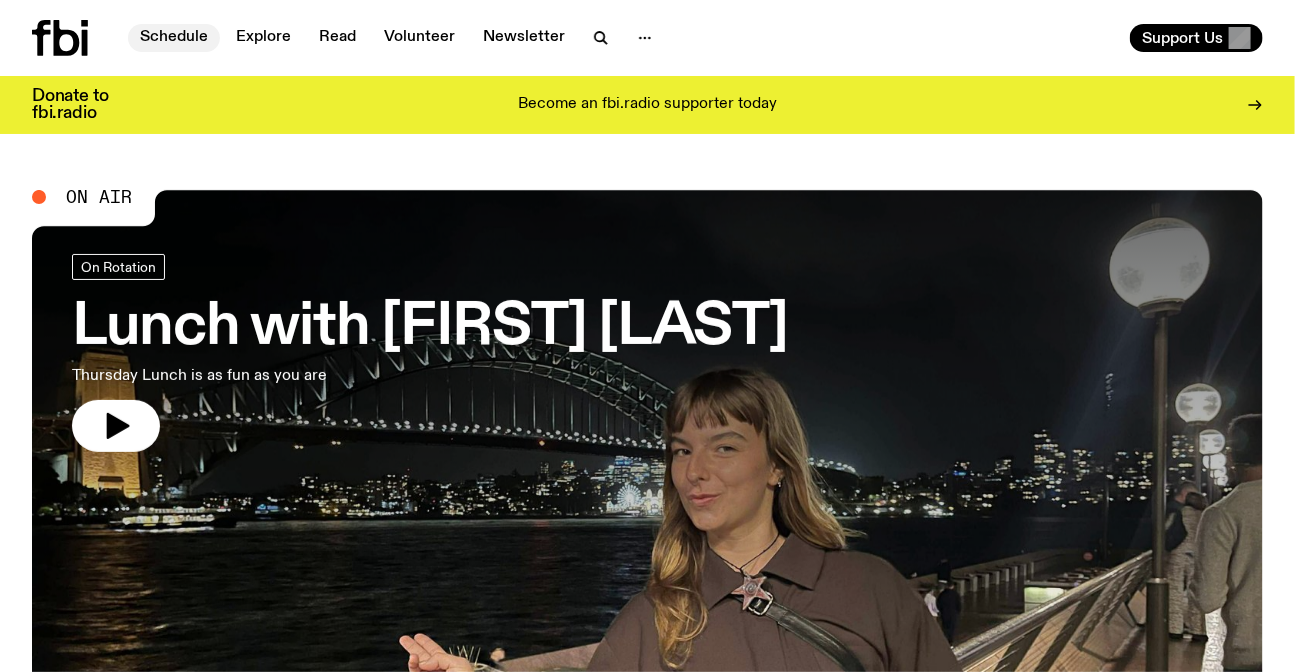 click on "Schedule" at bounding box center [174, 38] 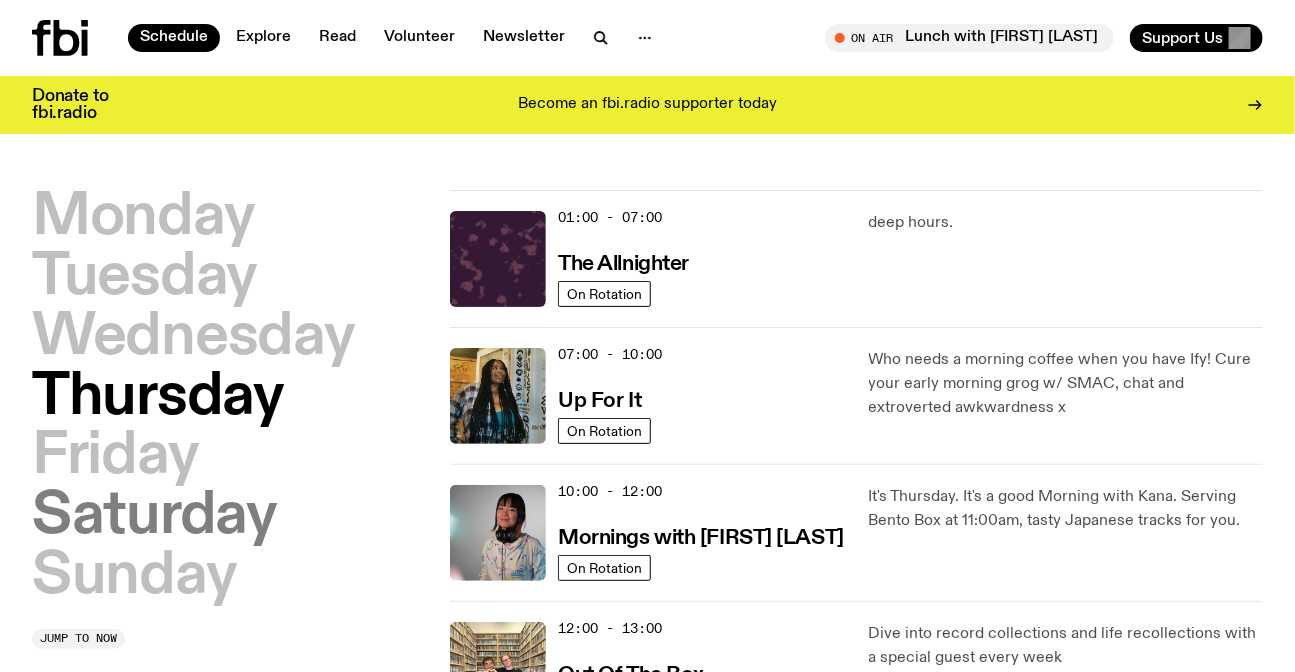 click on "Saturday" at bounding box center (154, 517) 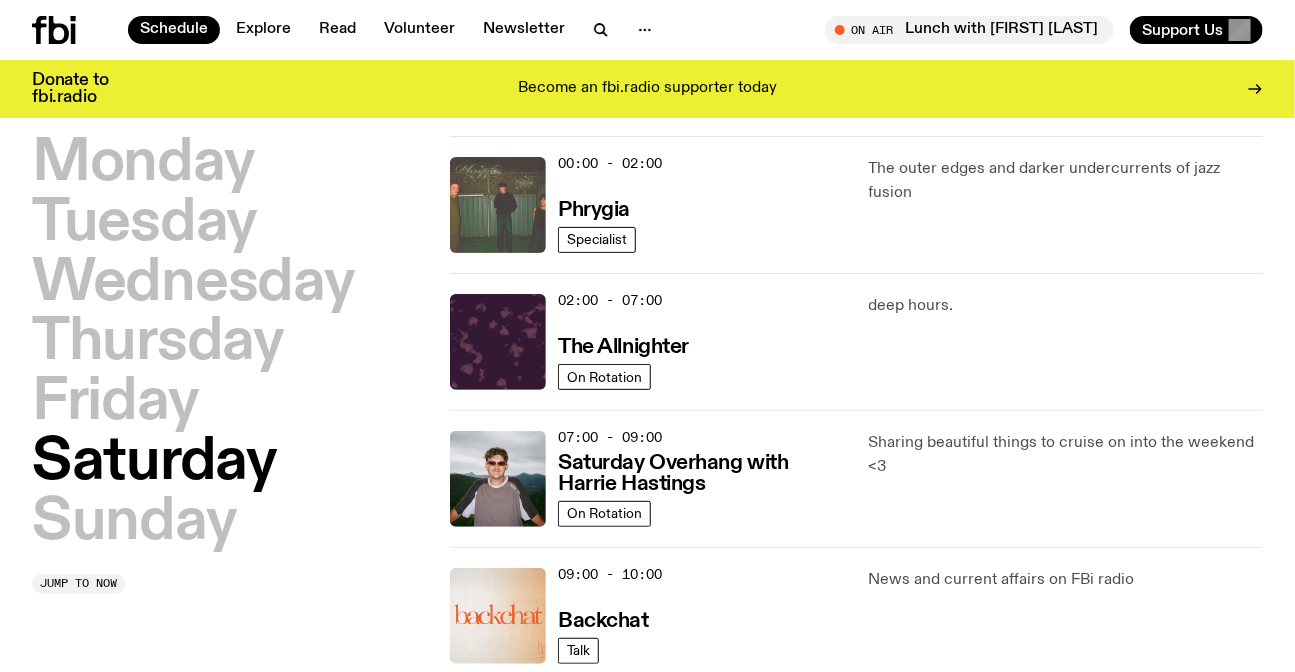 scroll, scrollTop: 55, scrollLeft: 0, axis: vertical 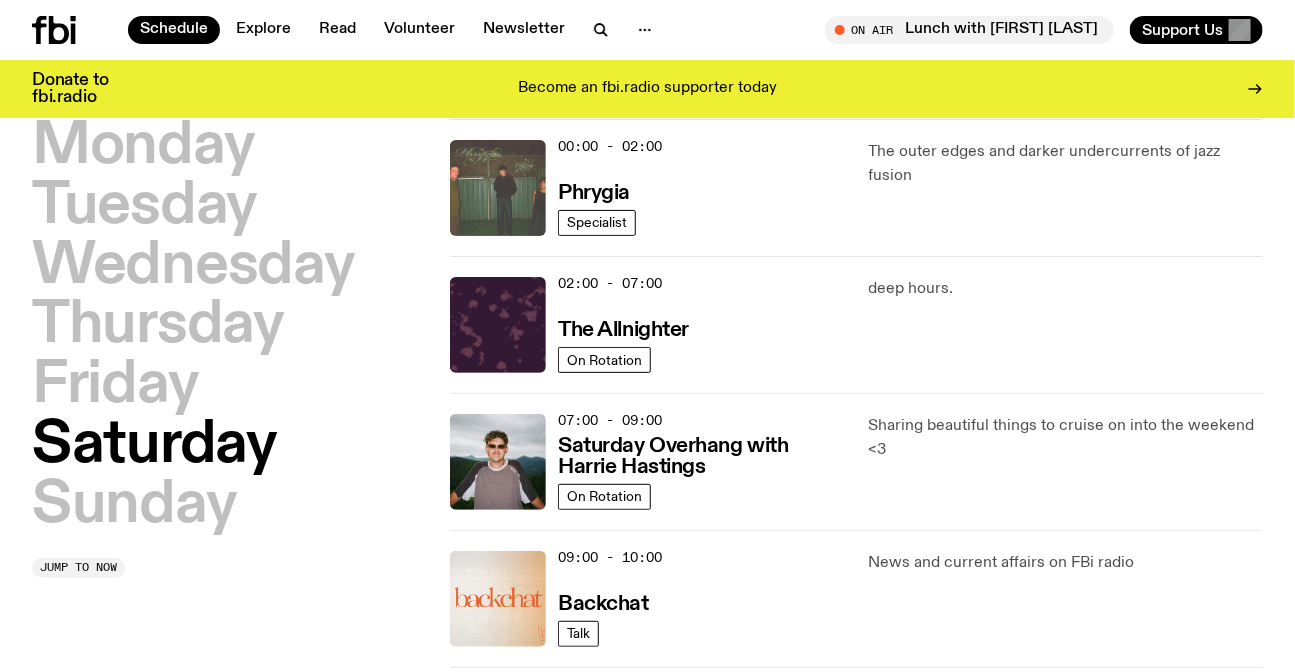 click 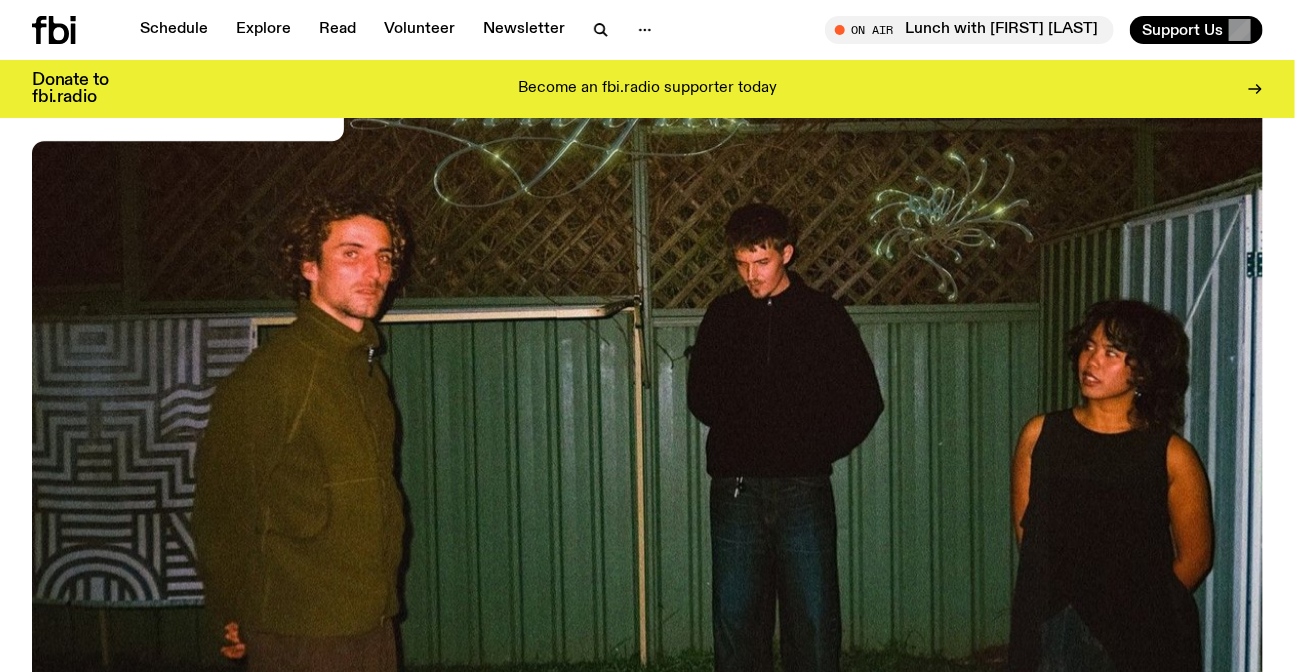 scroll, scrollTop: 268, scrollLeft: 0, axis: vertical 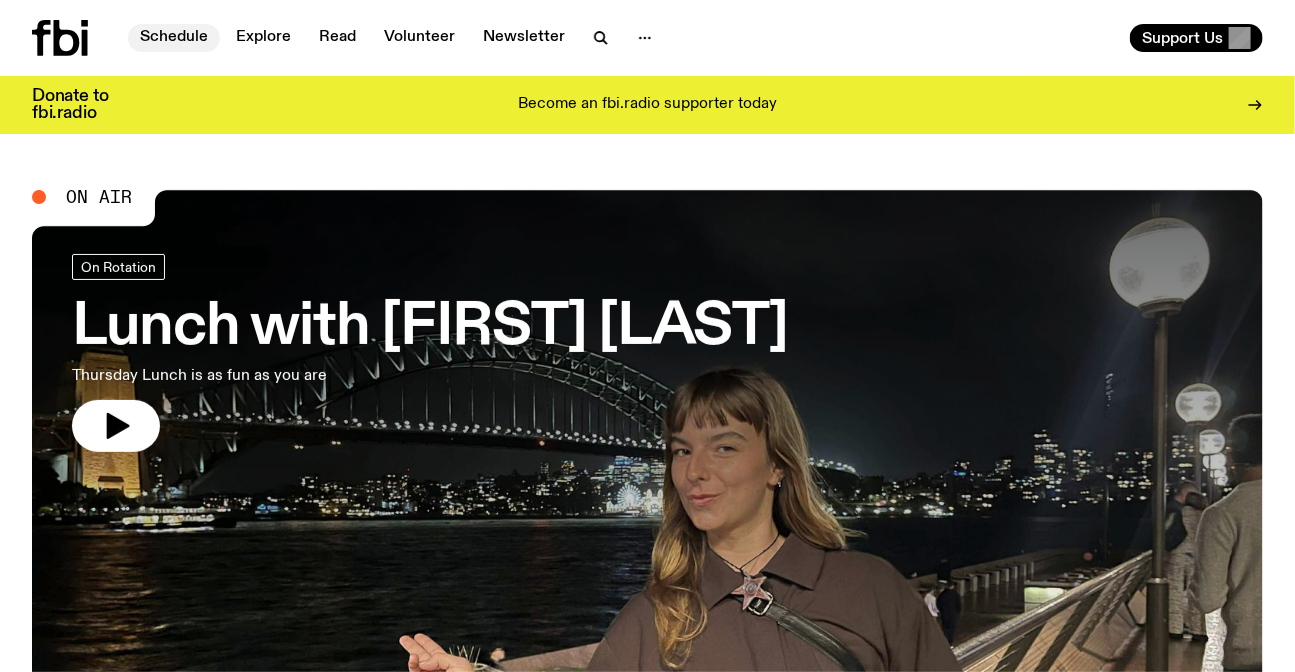 click on "Schedule" at bounding box center [174, 38] 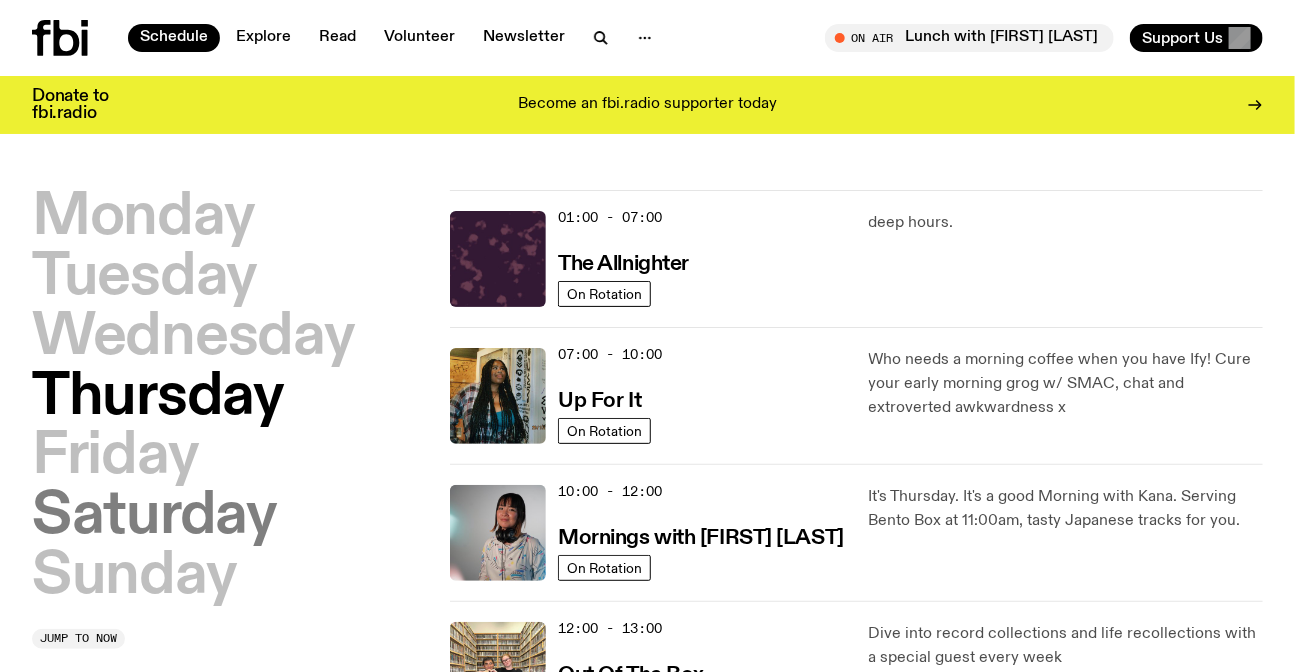 click on "Saturday" at bounding box center (154, 517) 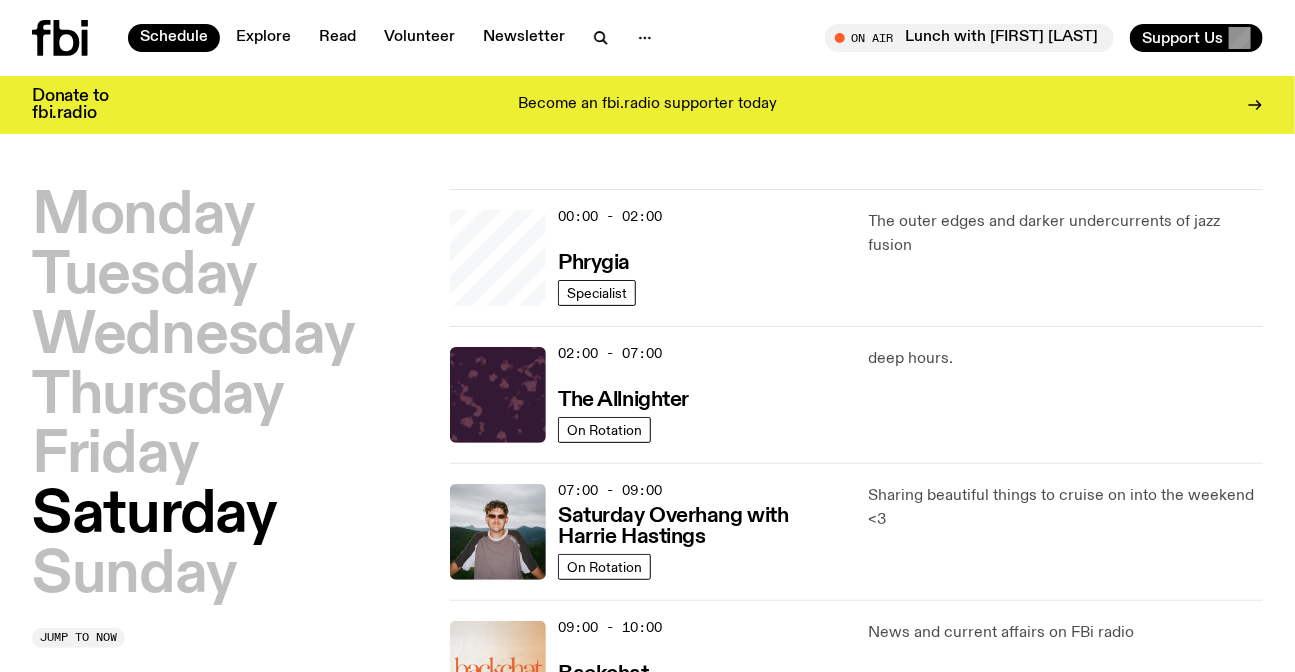 scroll, scrollTop: 55, scrollLeft: 0, axis: vertical 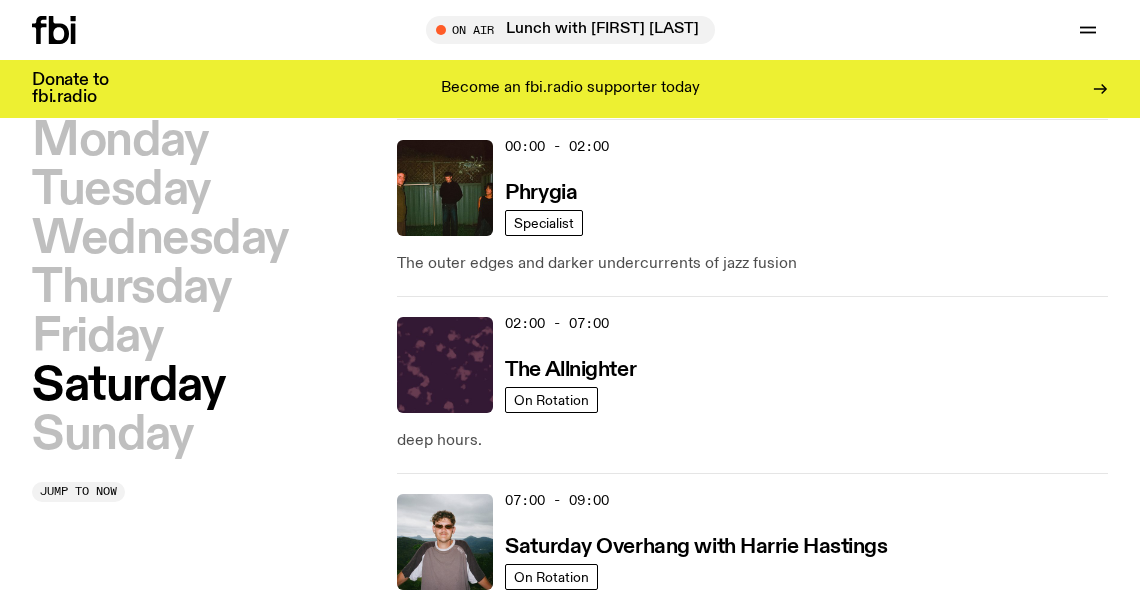 drag, startPoint x: 1296, startPoint y: 0, endPoint x: 387, endPoint y: 37, distance: 909.7527 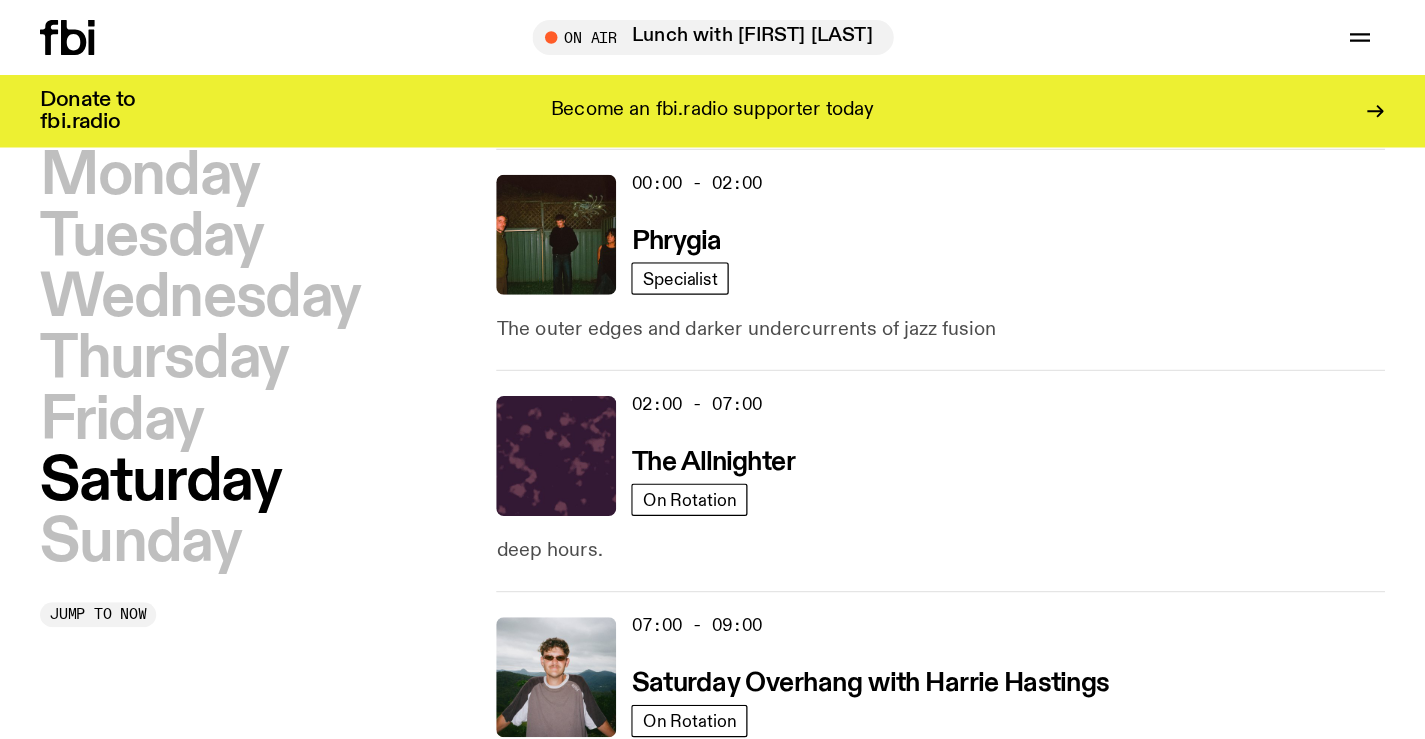 scroll, scrollTop: 55, scrollLeft: 0, axis: vertical 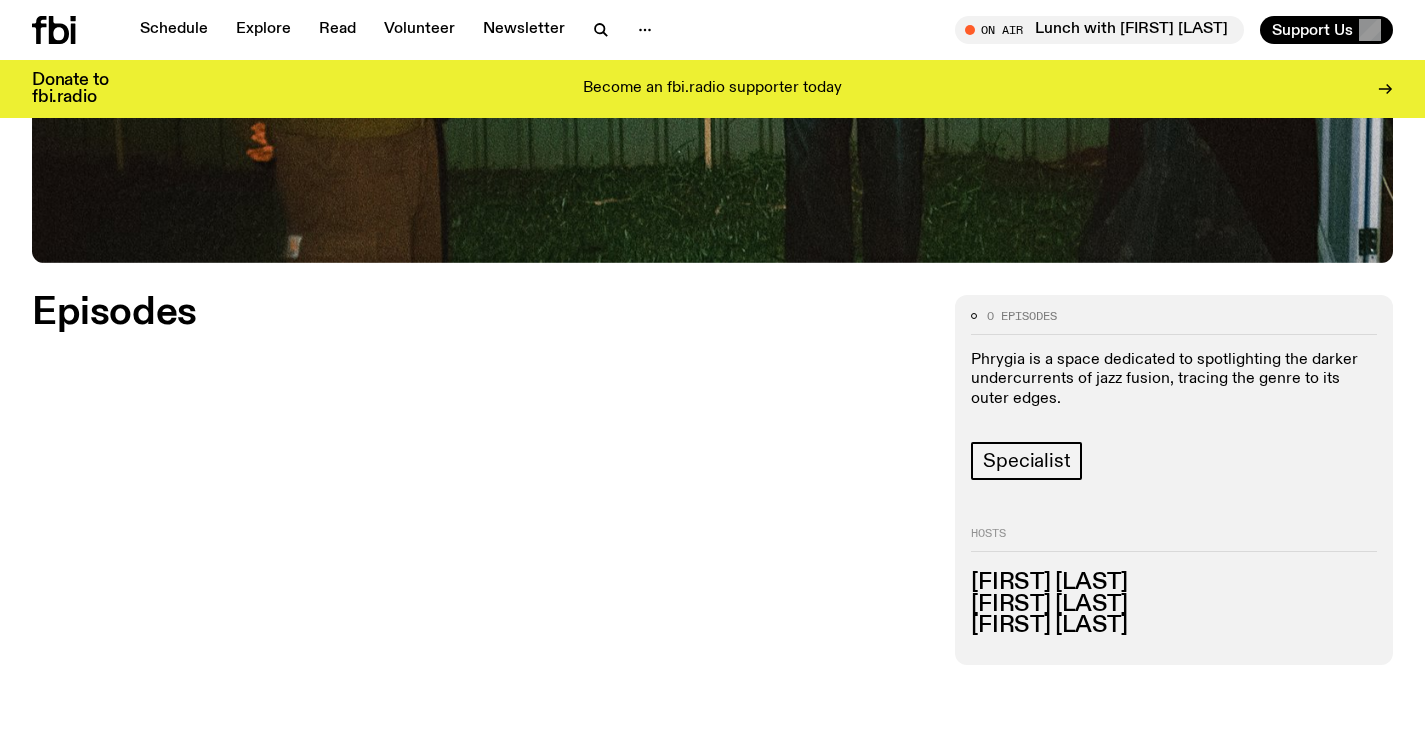 drag, startPoint x: 1146, startPoint y: 0, endPoint x: 804, endPoint y: 394, distance: 521.7279 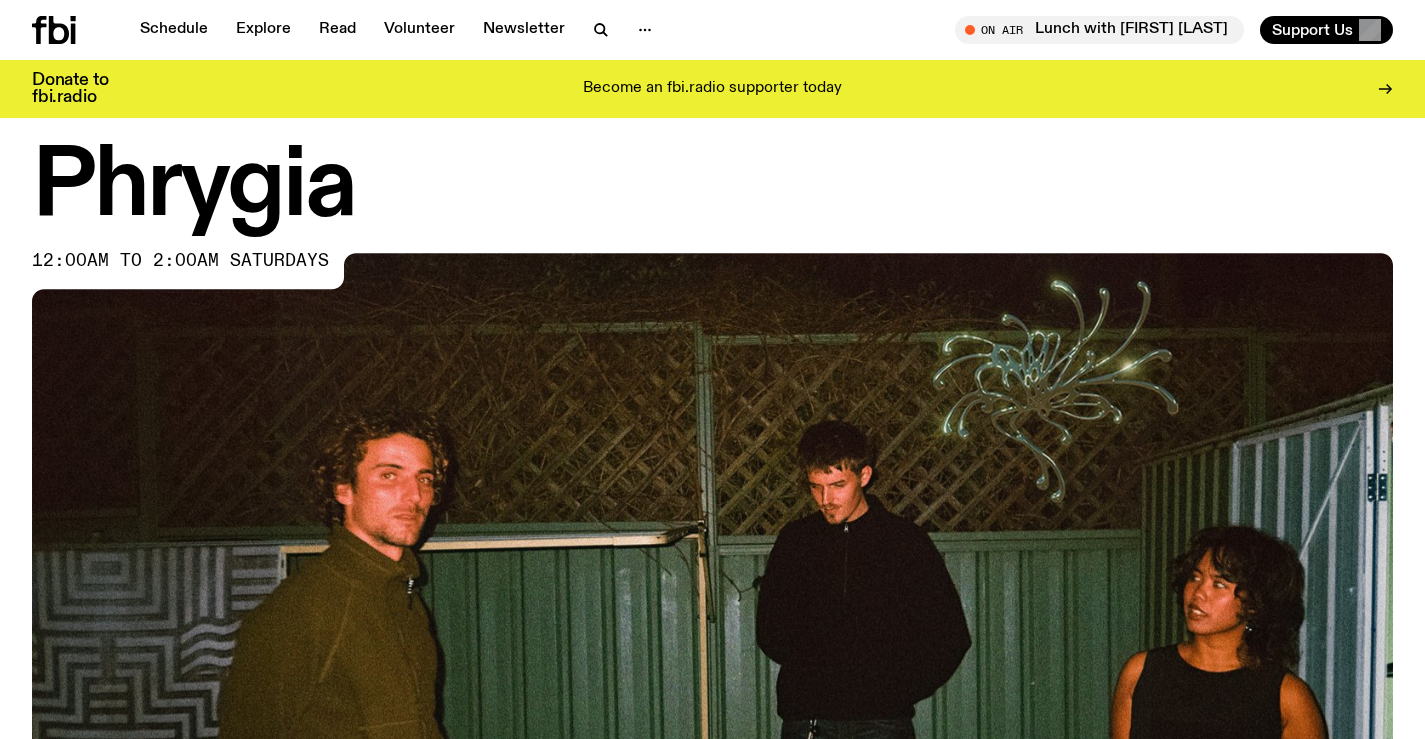 scroll, scrollTop: 0, scrollLeft: 0, axis: both 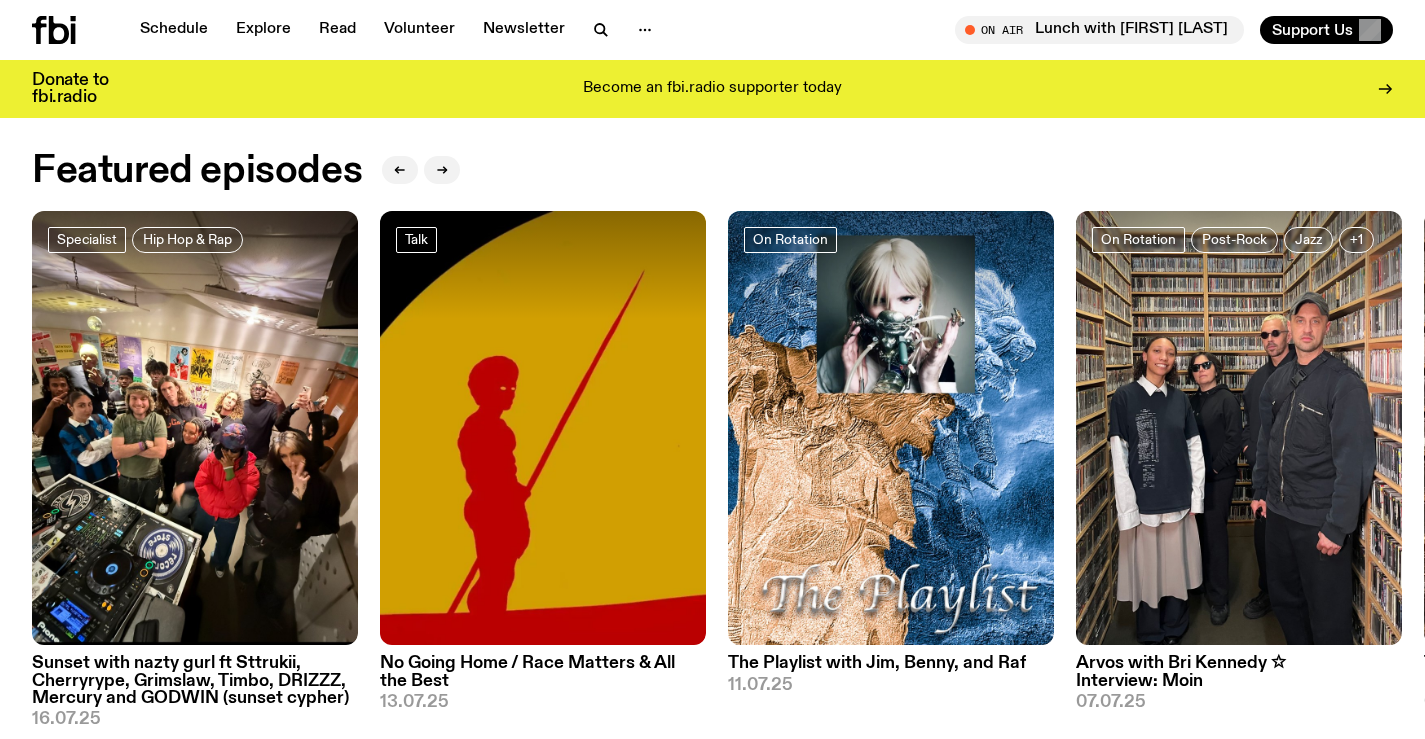click at bounding box center [421, 171] 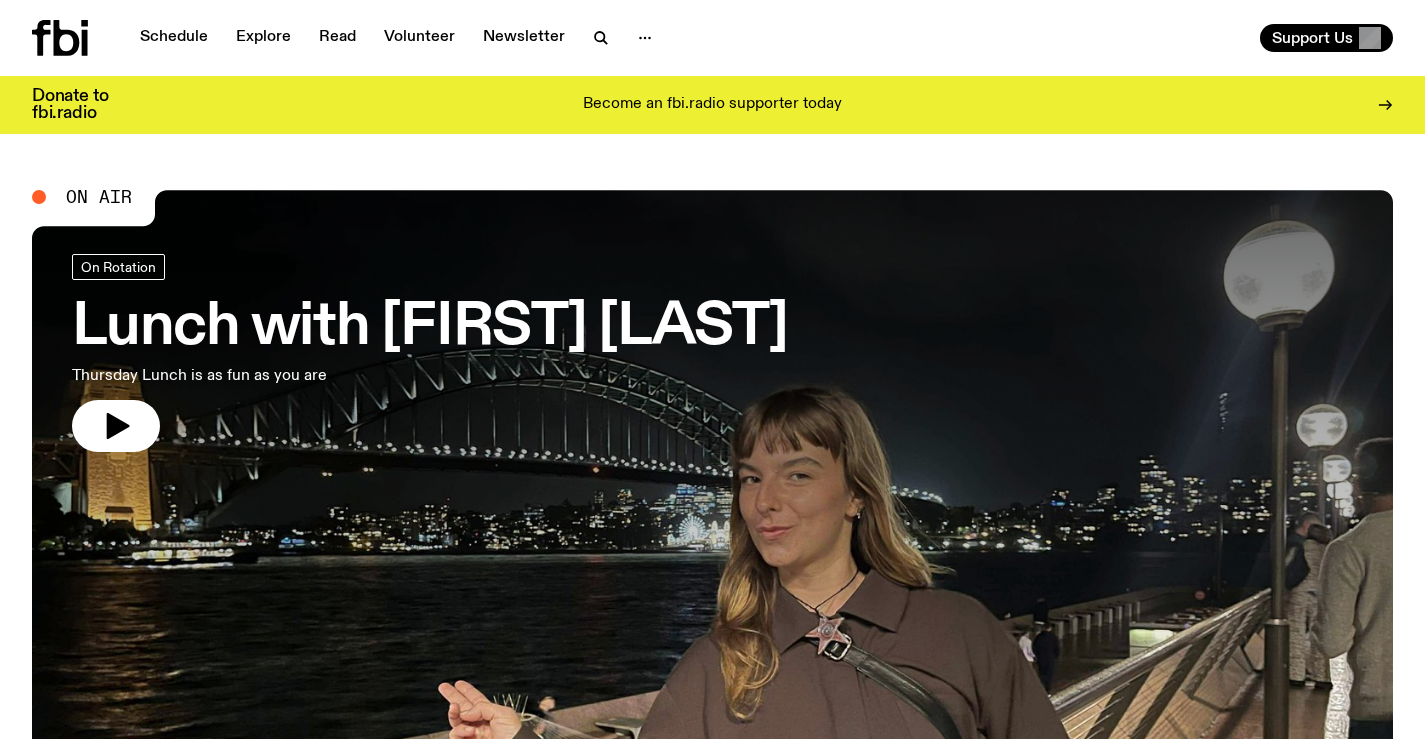 click on "Schedule" at bounding box center [174, 38] 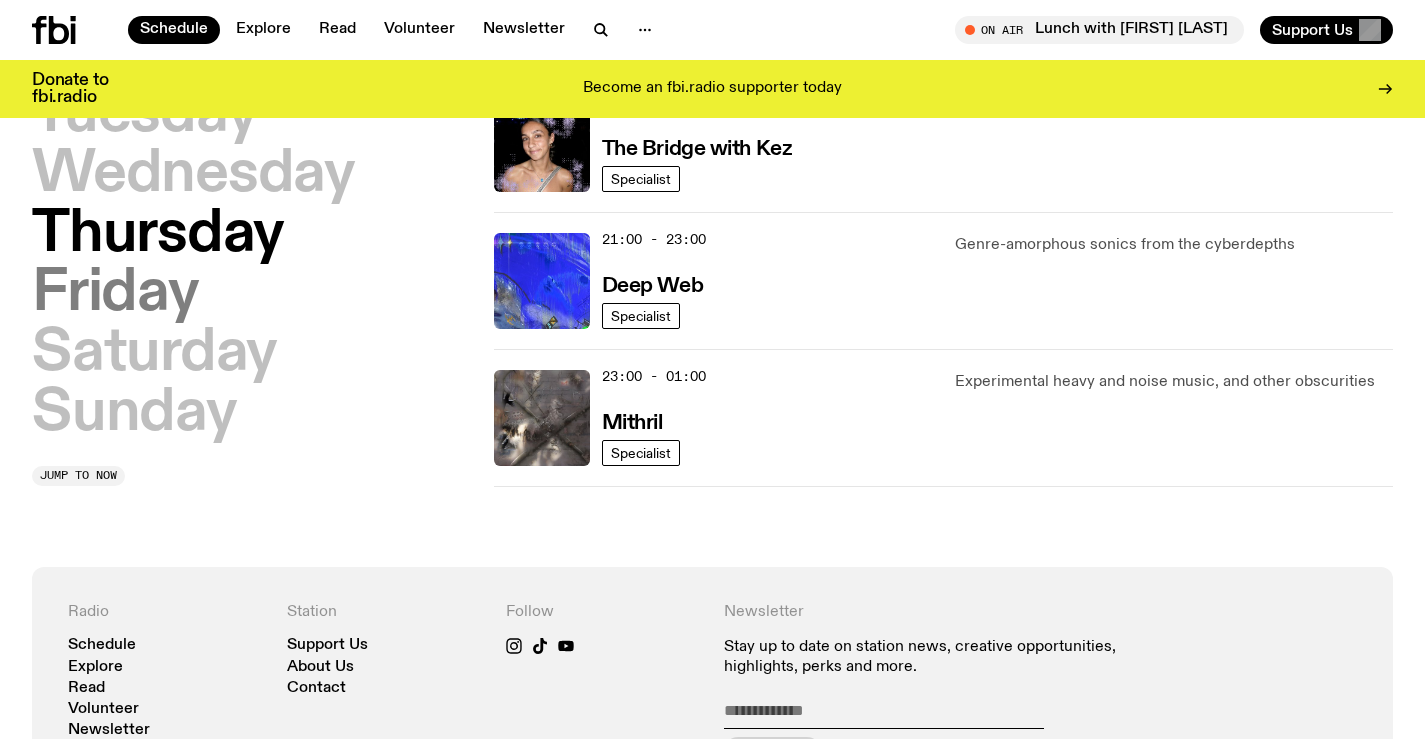 click on "Sunday" at bounding box center [134, 414] 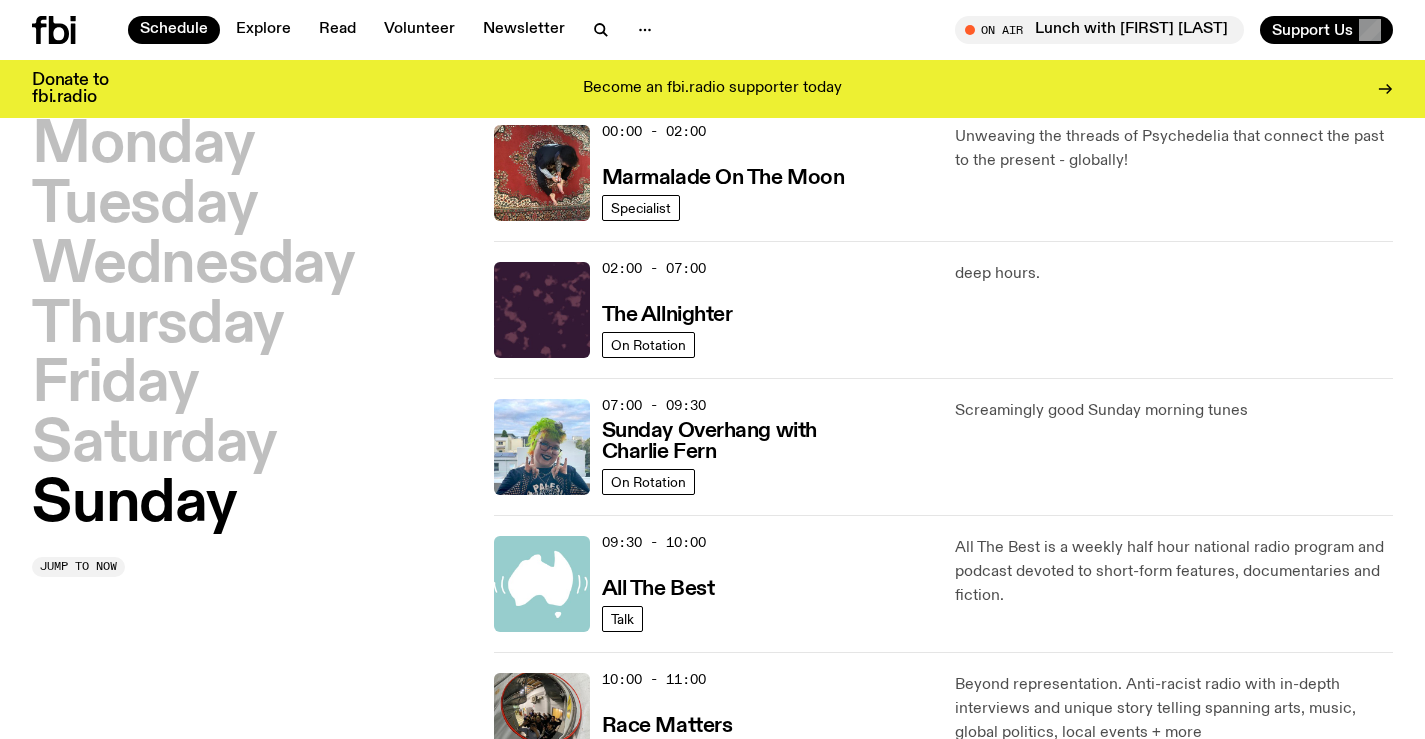scroll, scrollTop: 56, scrollLeft: 0, axis: vertical 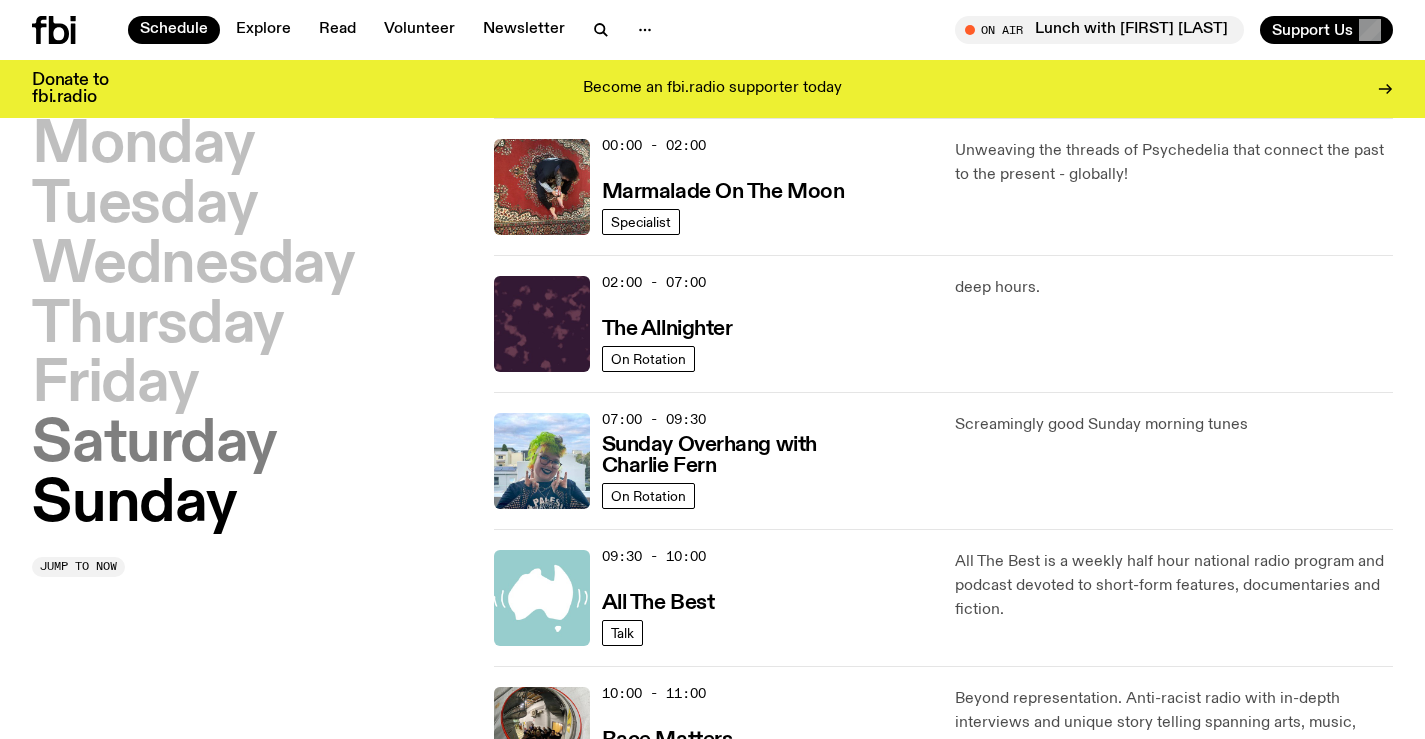 click on "Saturday" at bounding box center (154, 445) 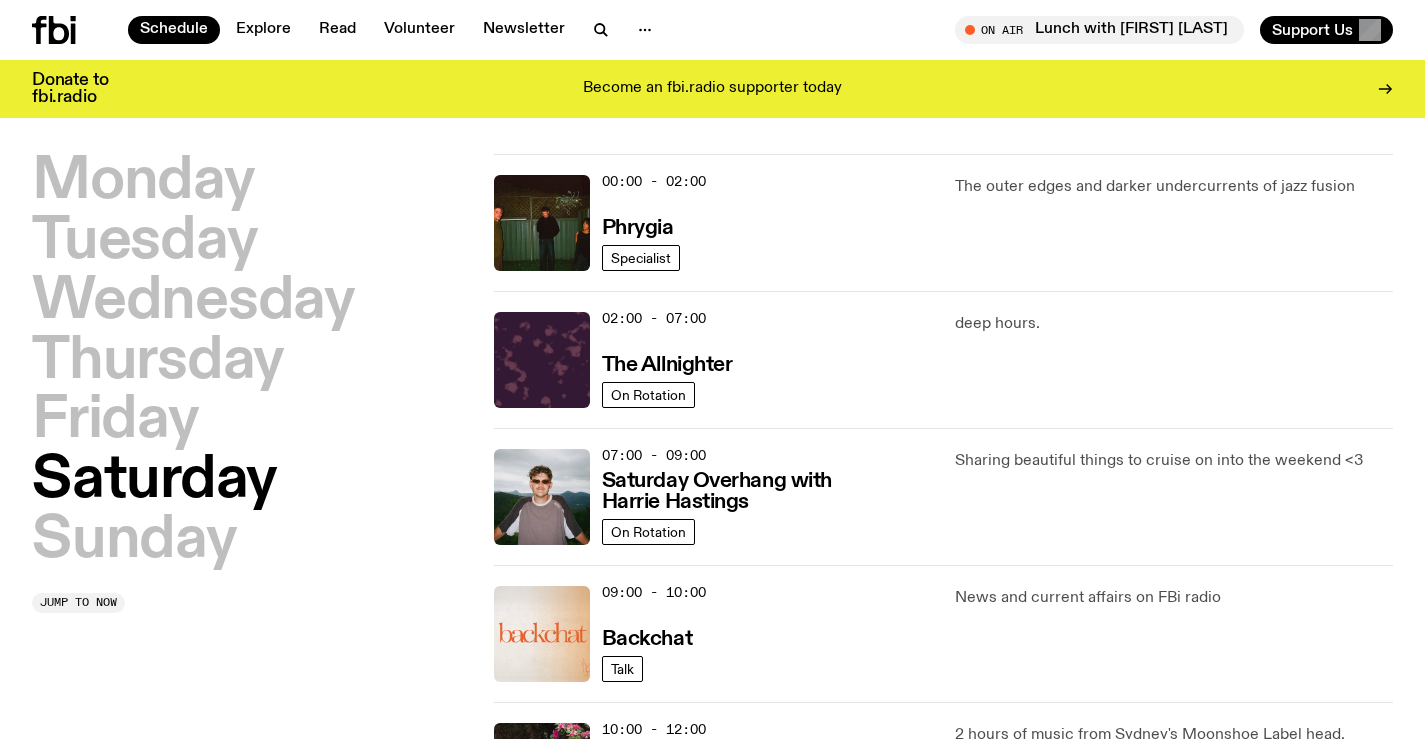 scroll, scrollTop: 0, scrollLeft: 0, axis: both 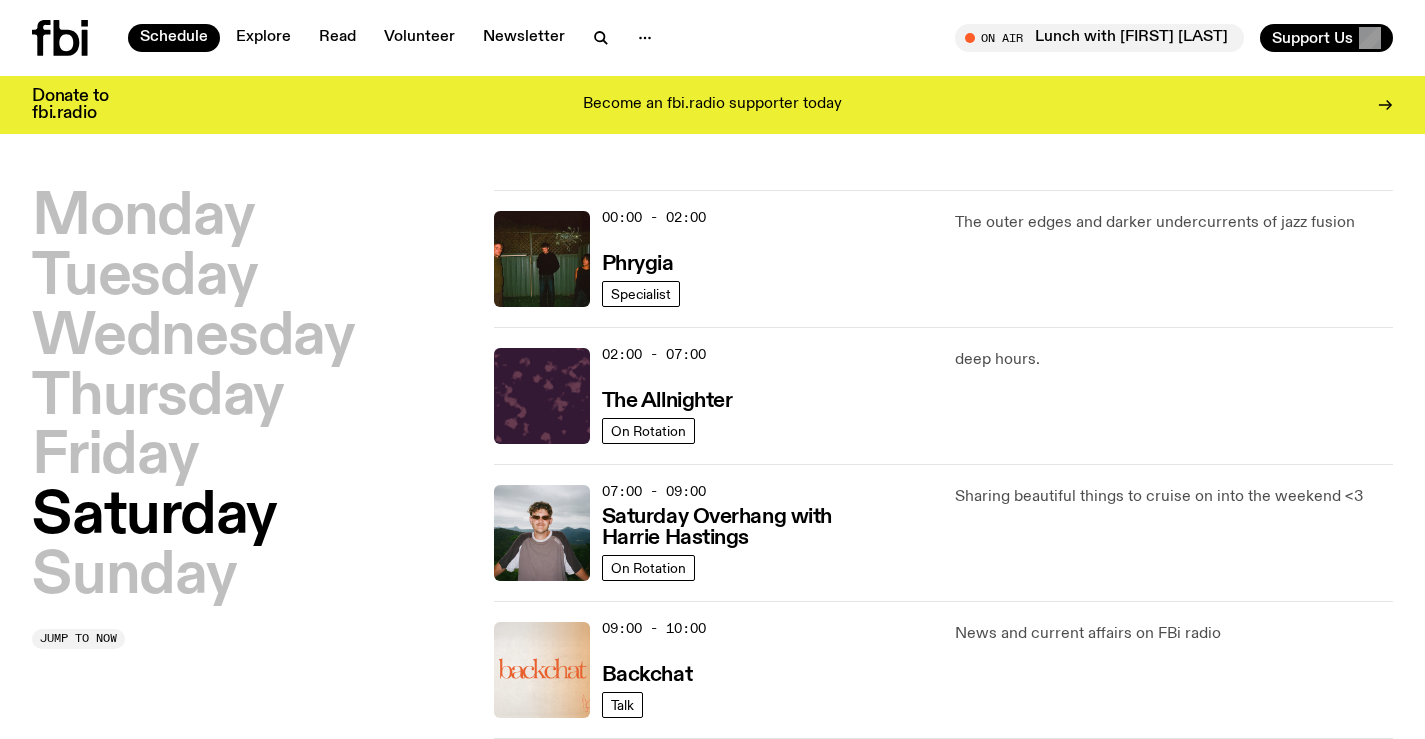 click 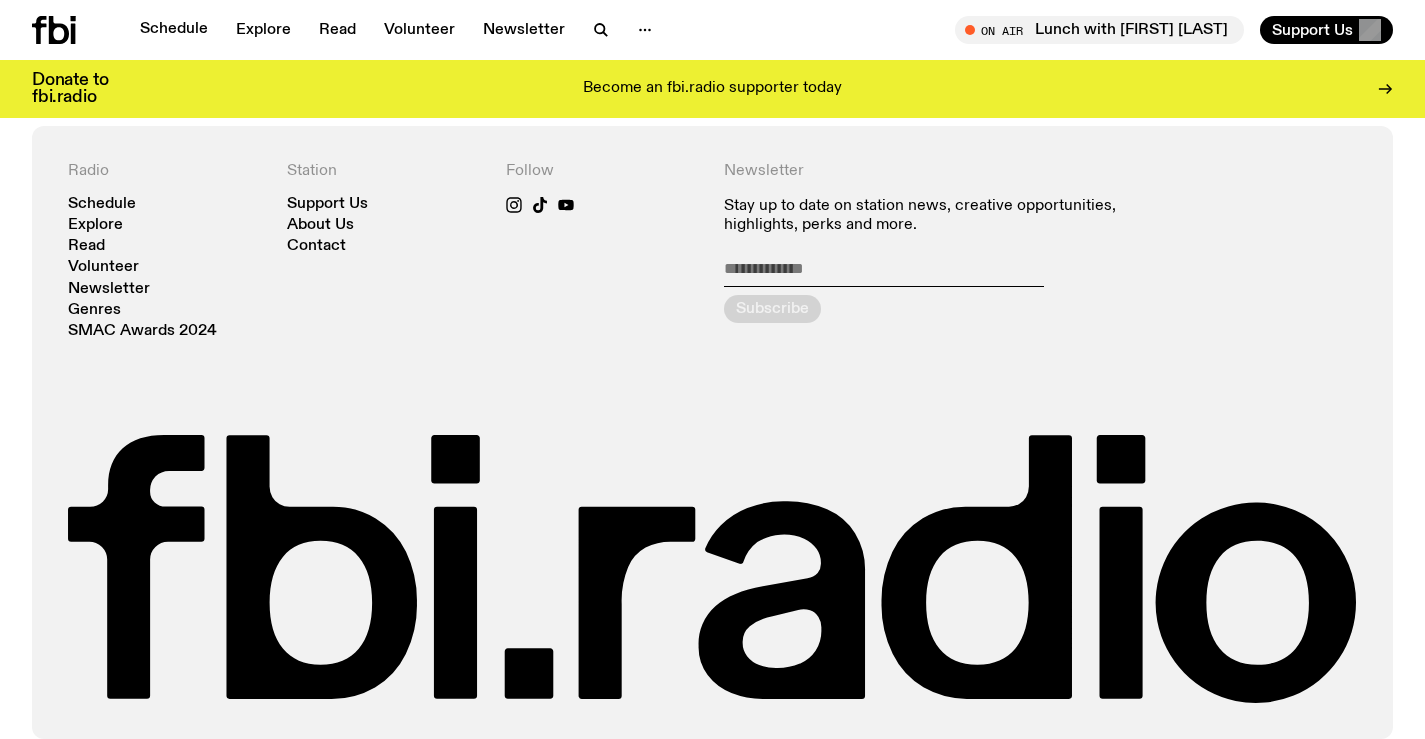 scroll, scrollTop: 4413, scrollLeft: 0, axis: vertical 